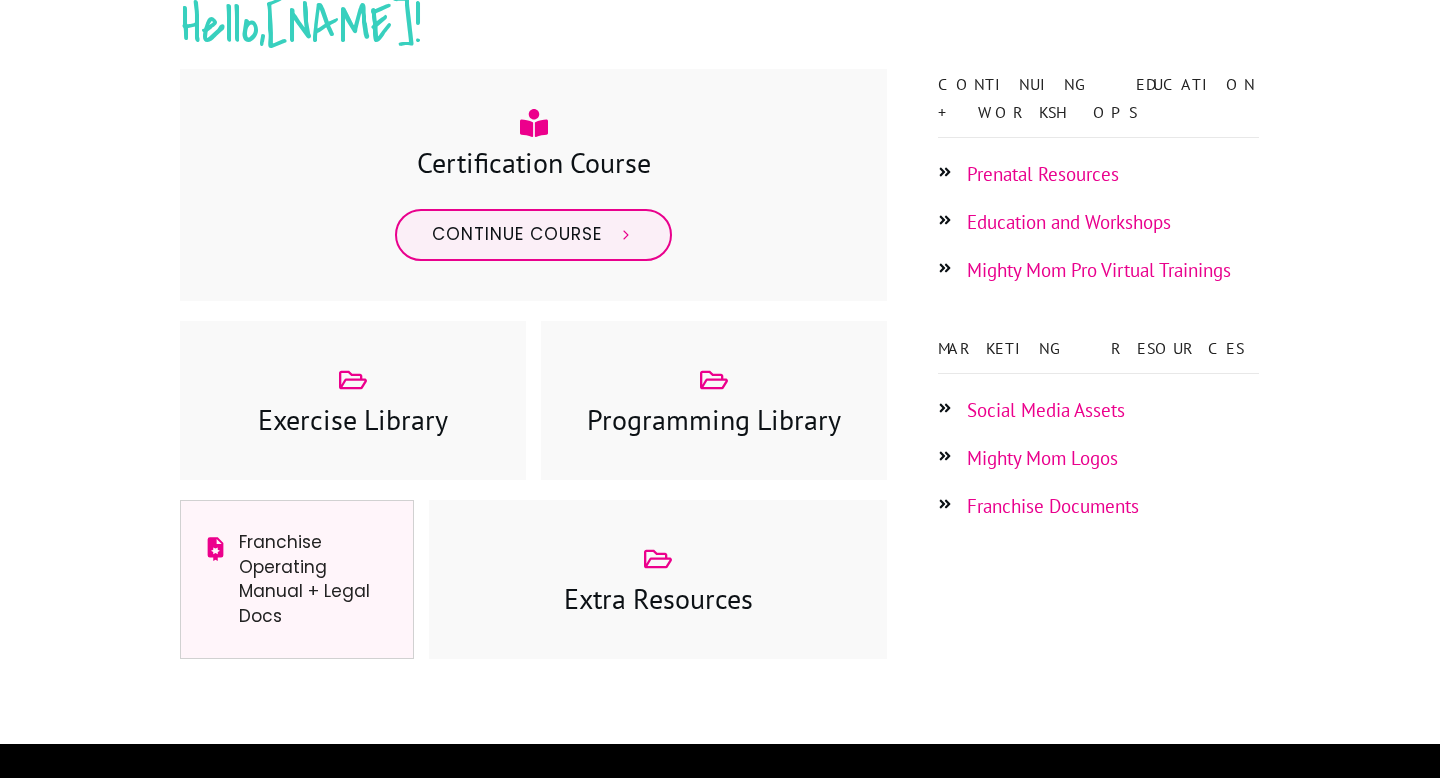 scroll, scrollTop: 296, scrollLeft: 0, axis: vertical 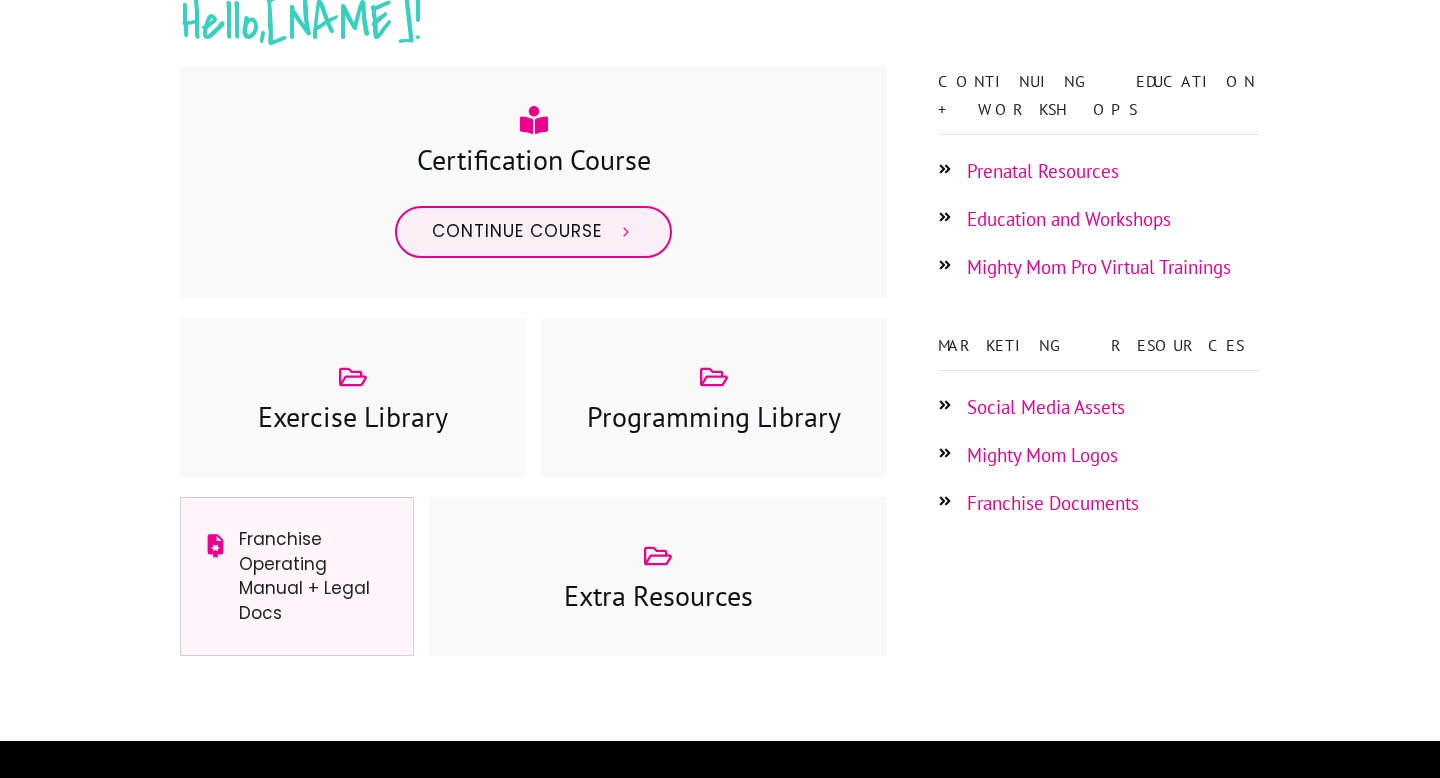 click at bounding box center (720, 248) 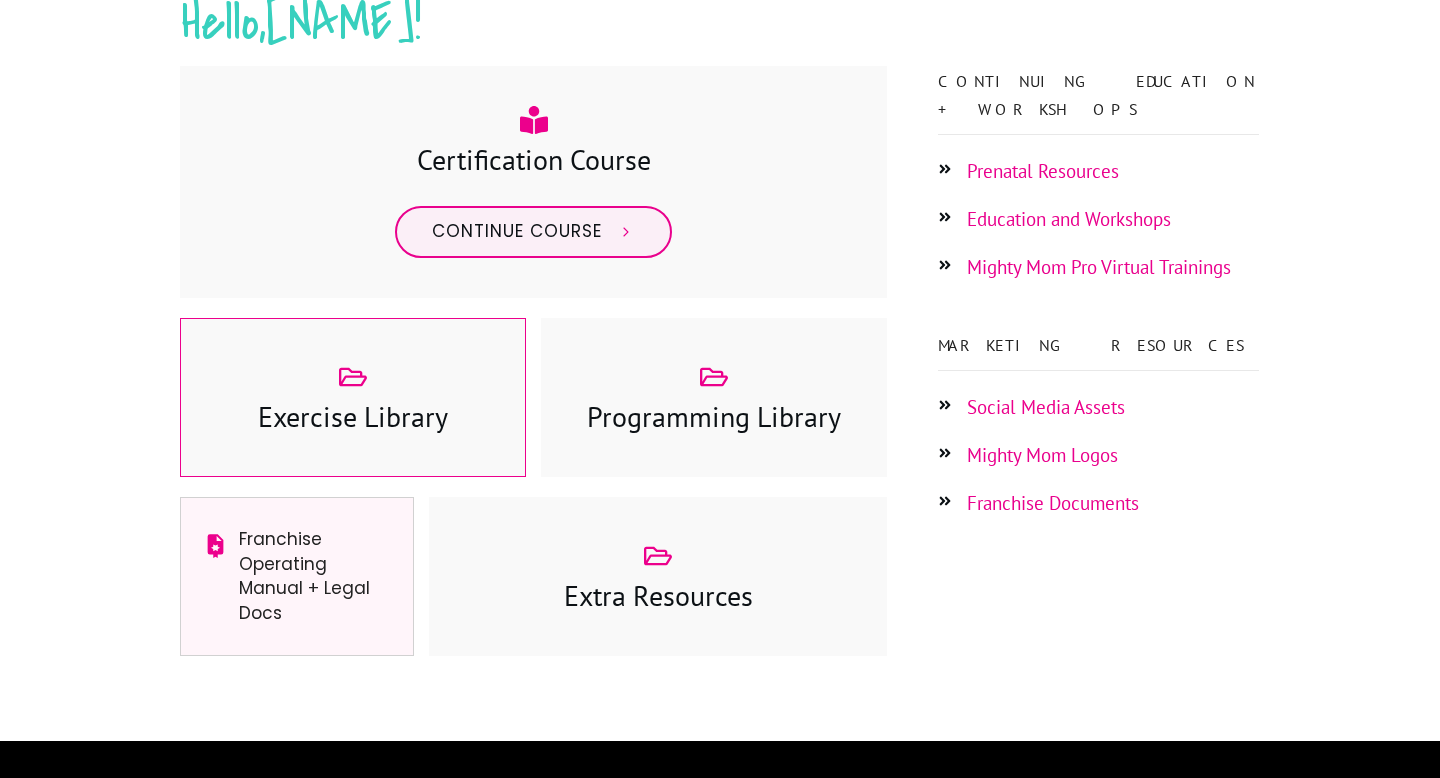 click on "Exercise Library" at bounding box center (353, 416) 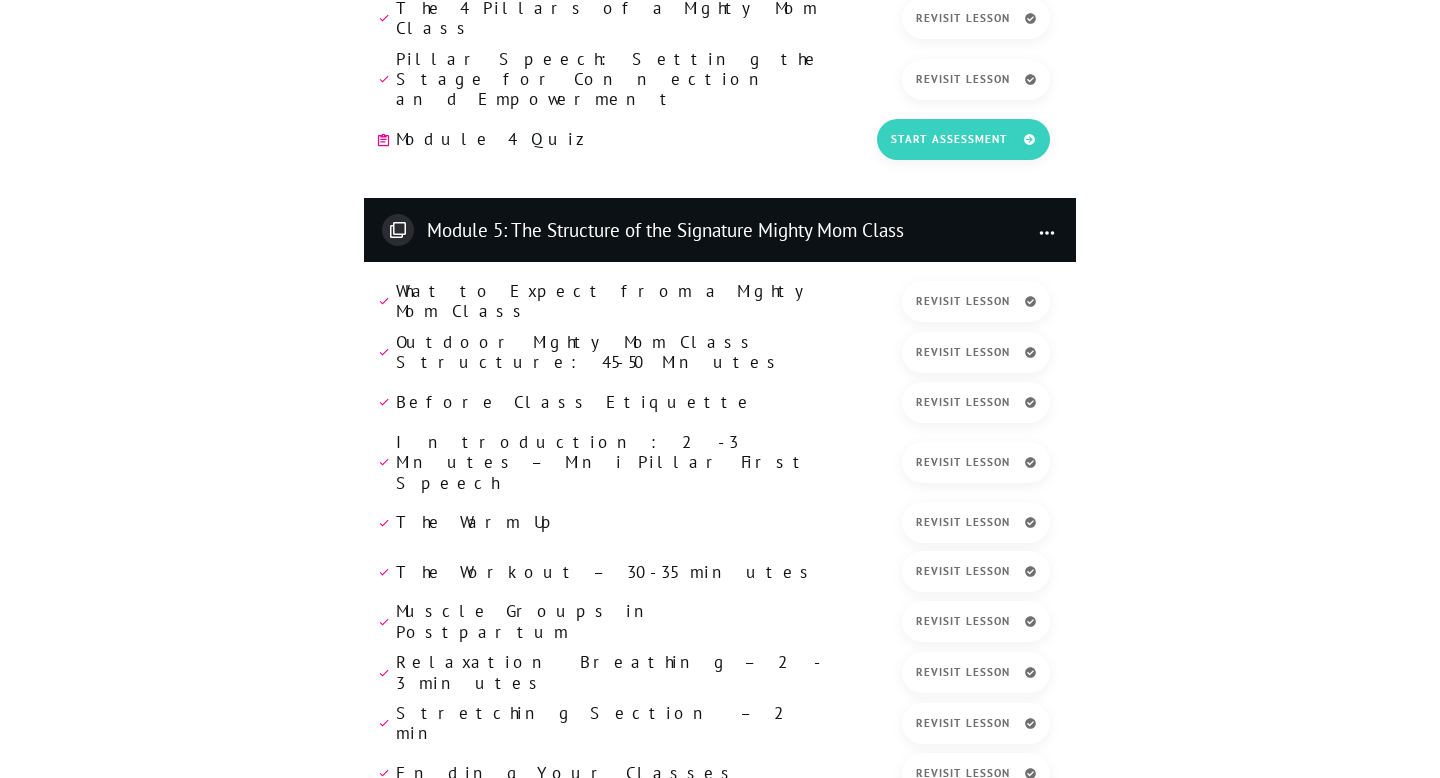 scroll, scrollTop: 2370, scrollLeft: 0, axis: vertical 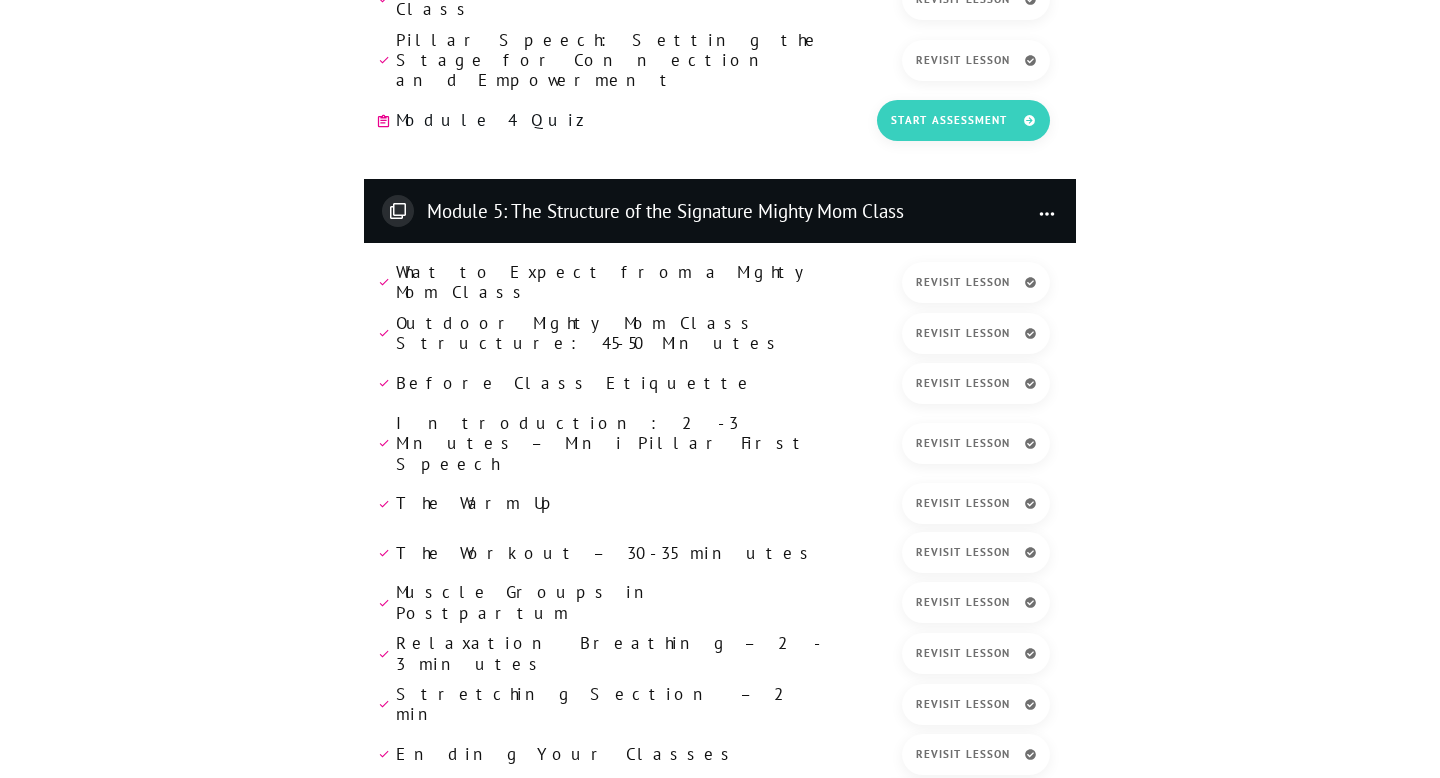 click on "The Warm Up" at bounding box center (478, 503) 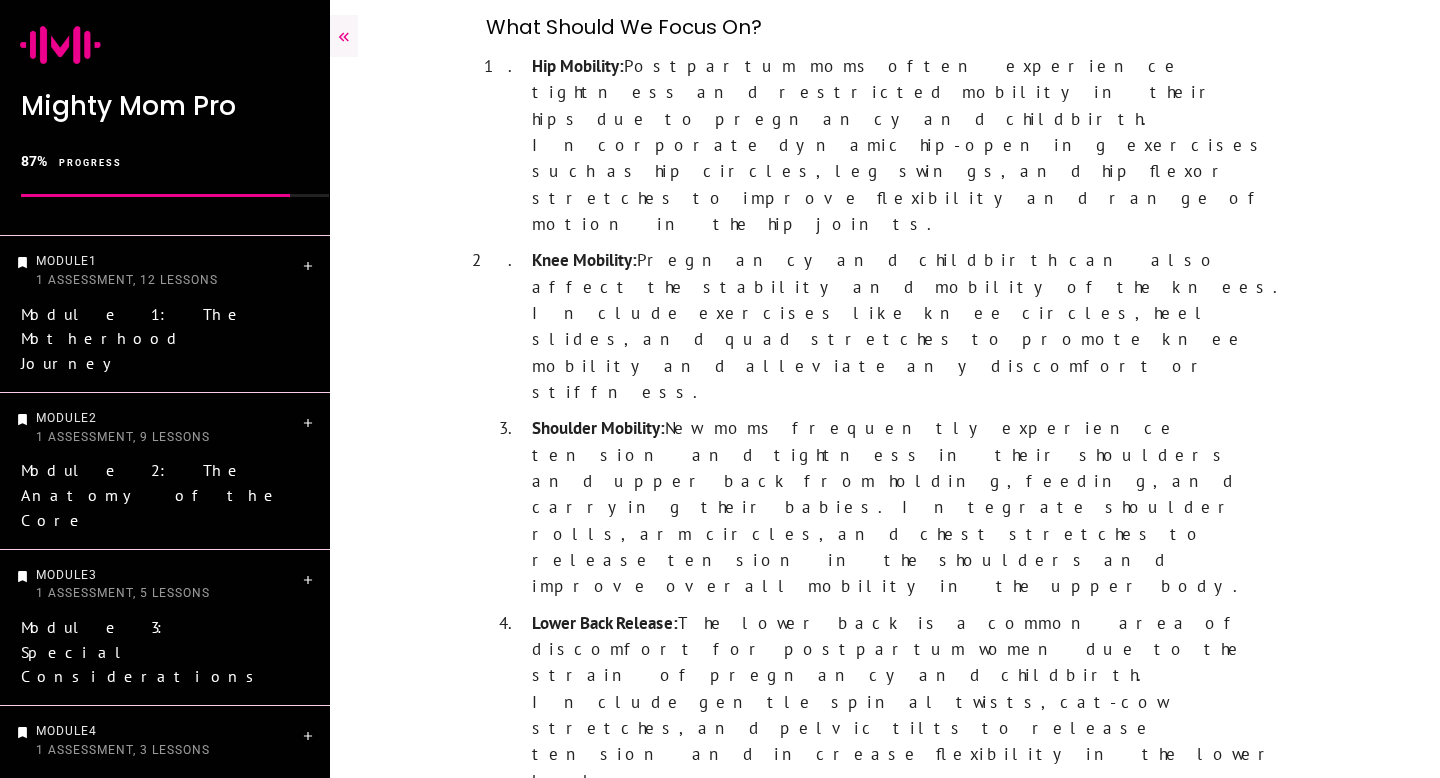 scroll, scrollTop: 1921, scrollLeft: 0, axis: vertical 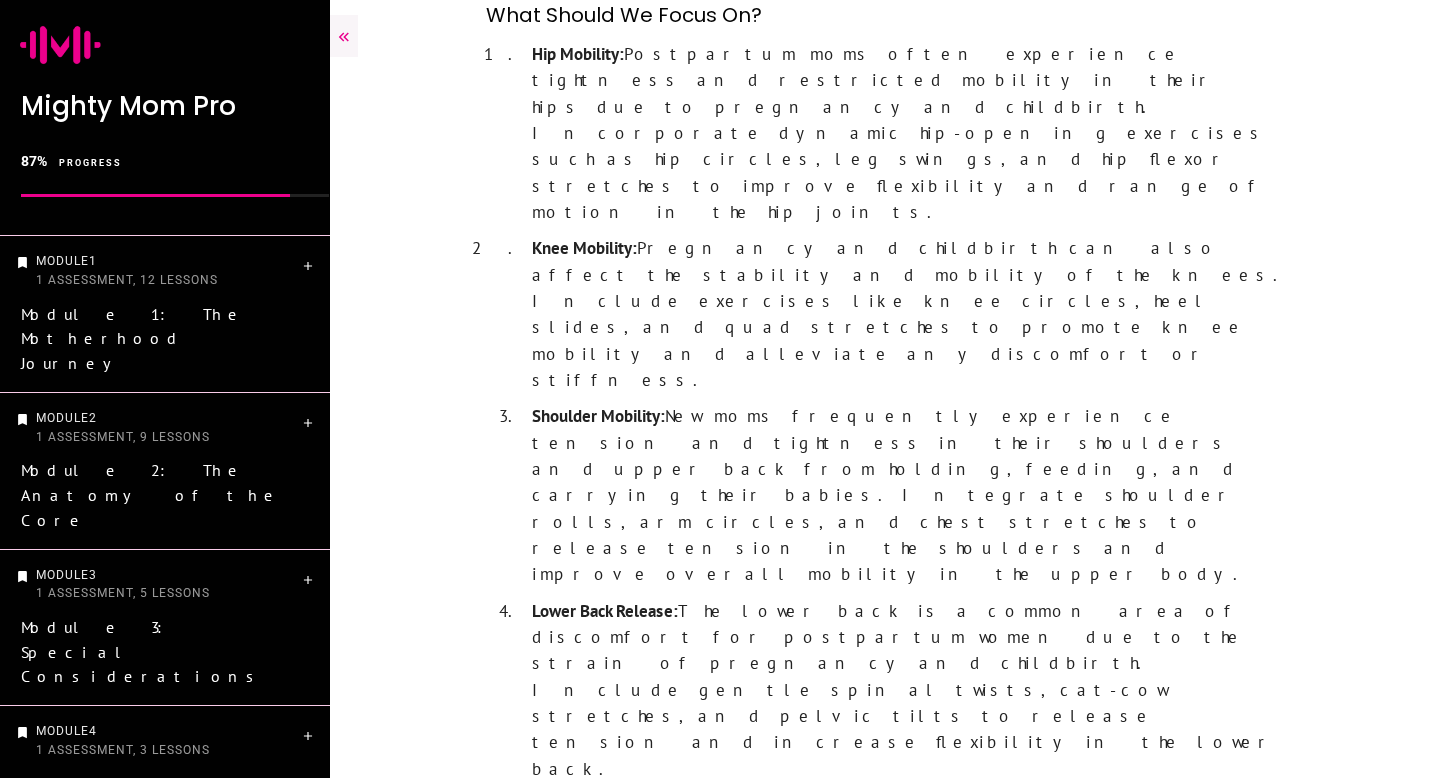click on "See our Mighty Mom Warm Up Section to plan and reference all of our Warm Up sequences to use in your classes." at bounding box center (863, 1922) 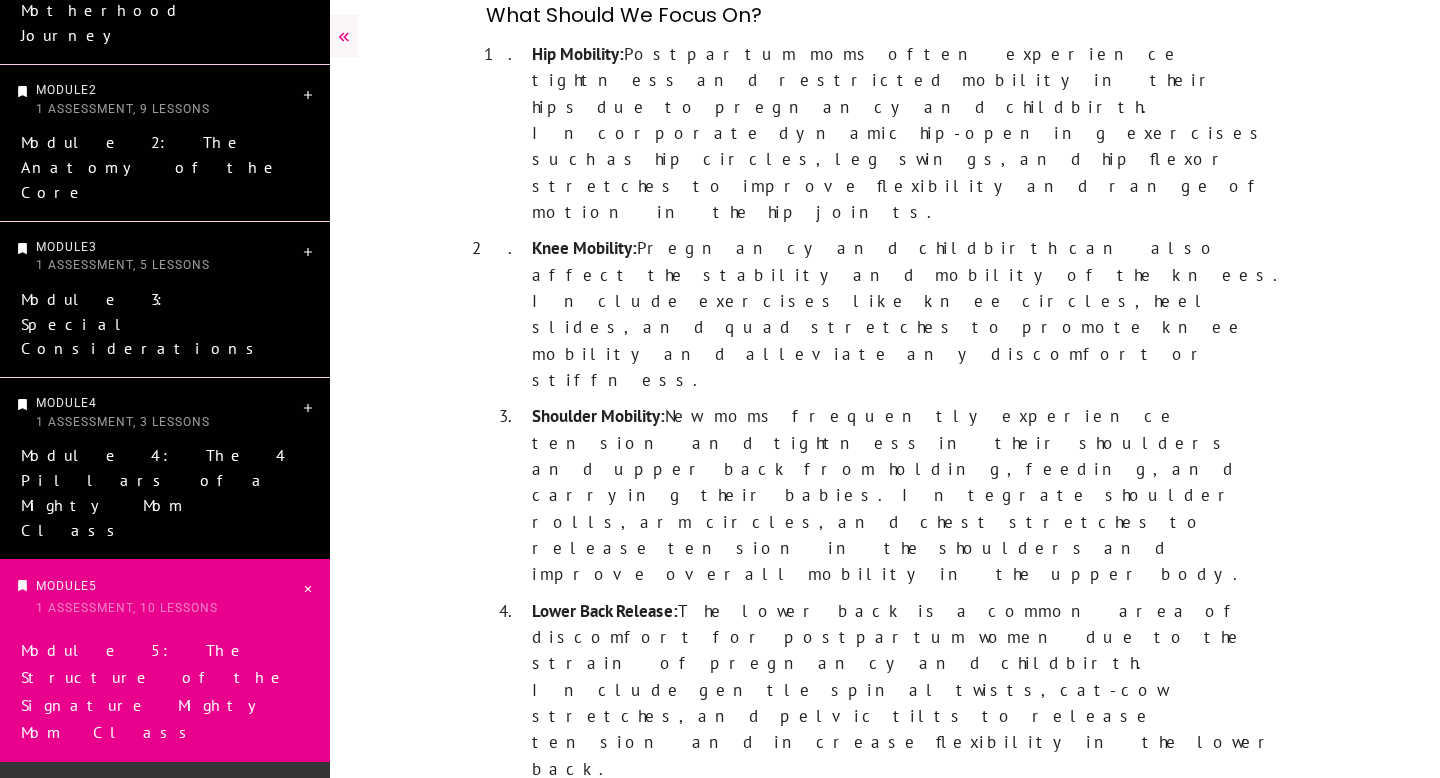 scroll, scrollTop: 474, scrollLeft: 0, axis: vertical 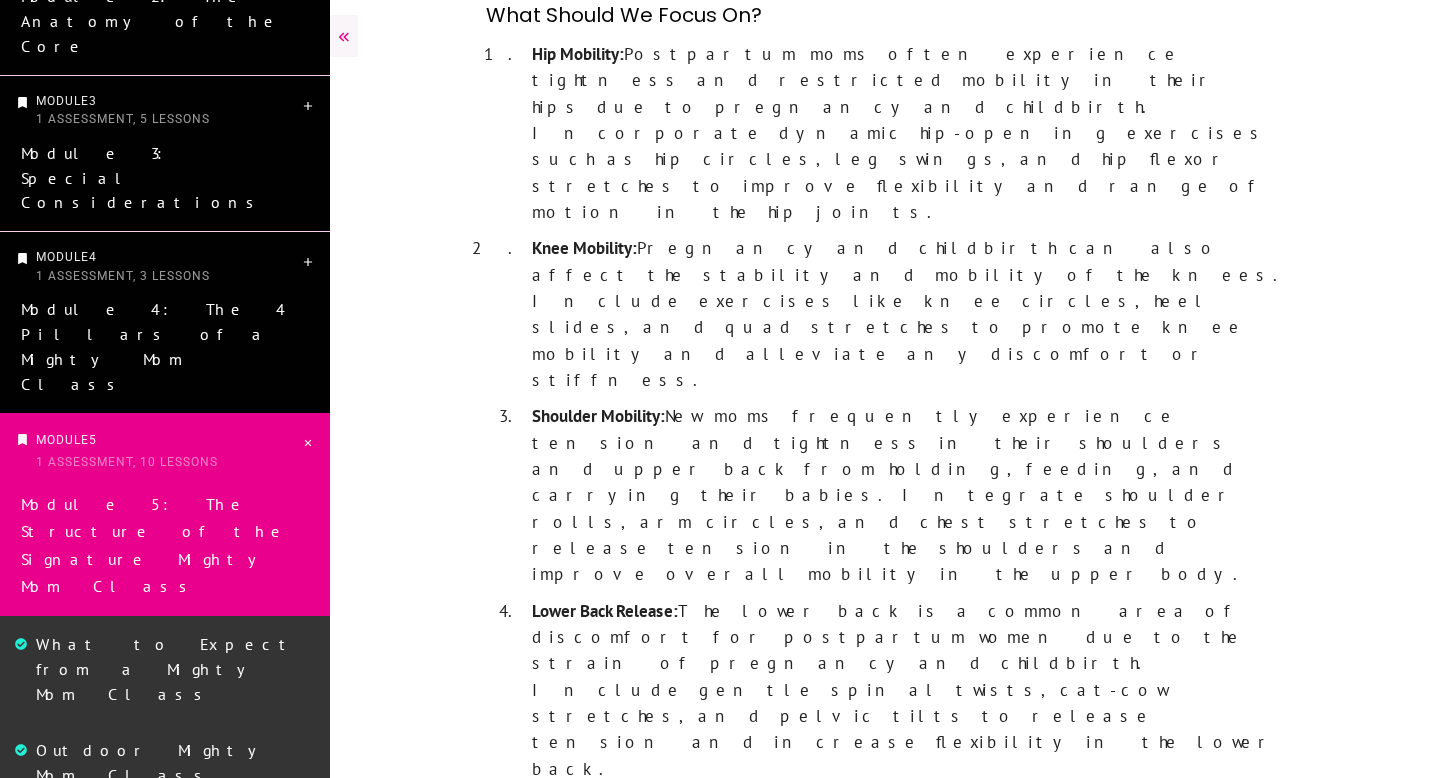click on "What to Expect from a Mighty Mom Class" at bounding box center (168, 669) 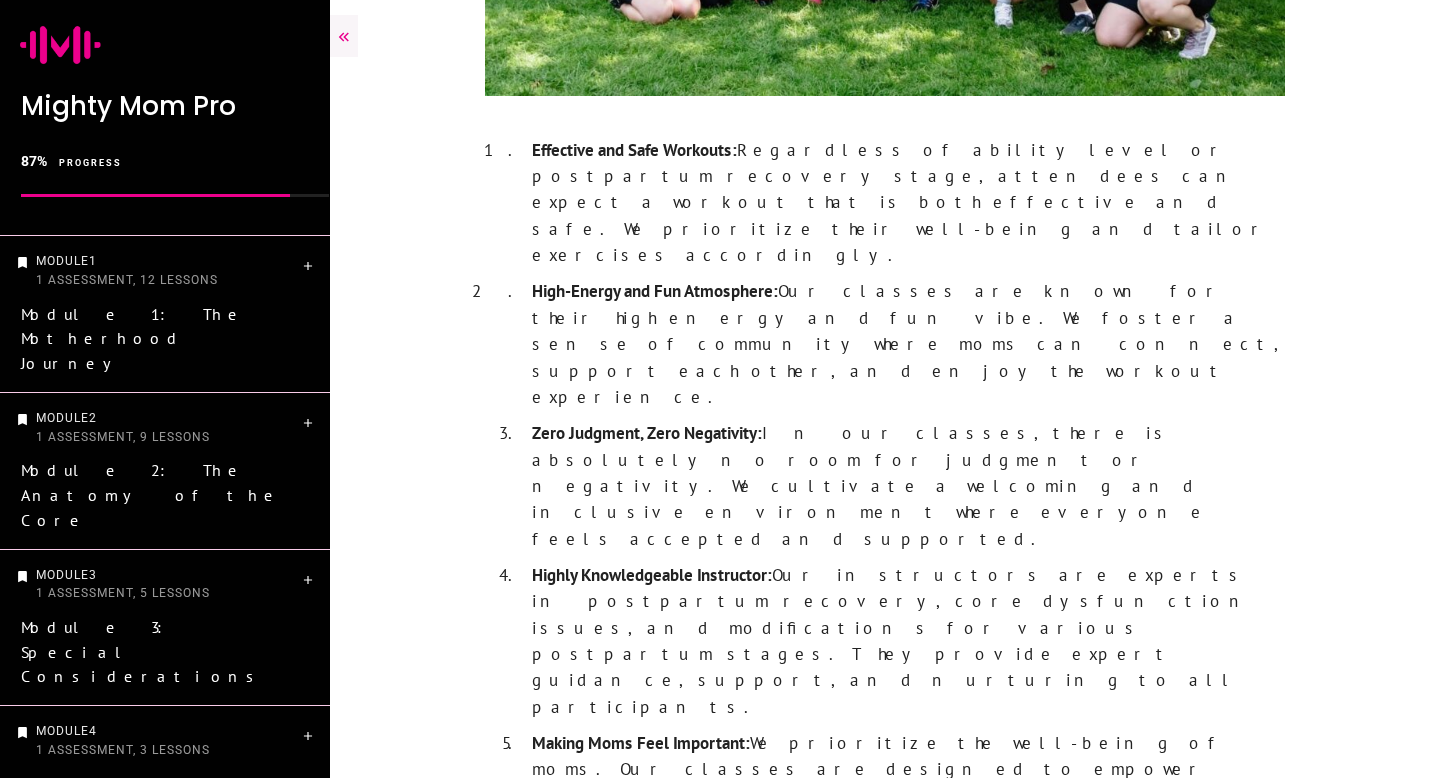 scroll, scrollTop: 729, scrollLeft: 0, axis: vertical 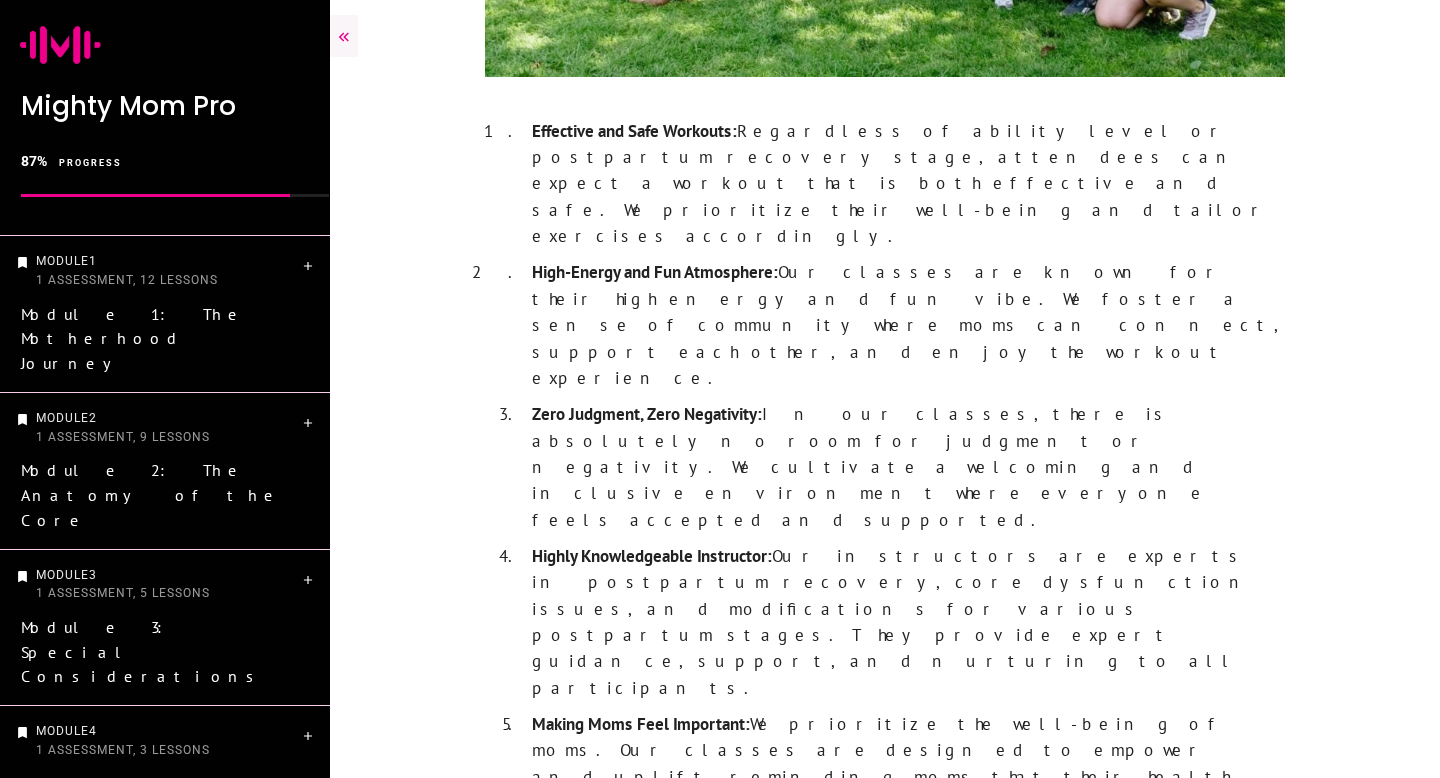 click on "Next Lesson" at bounding box center (1180, 1231) 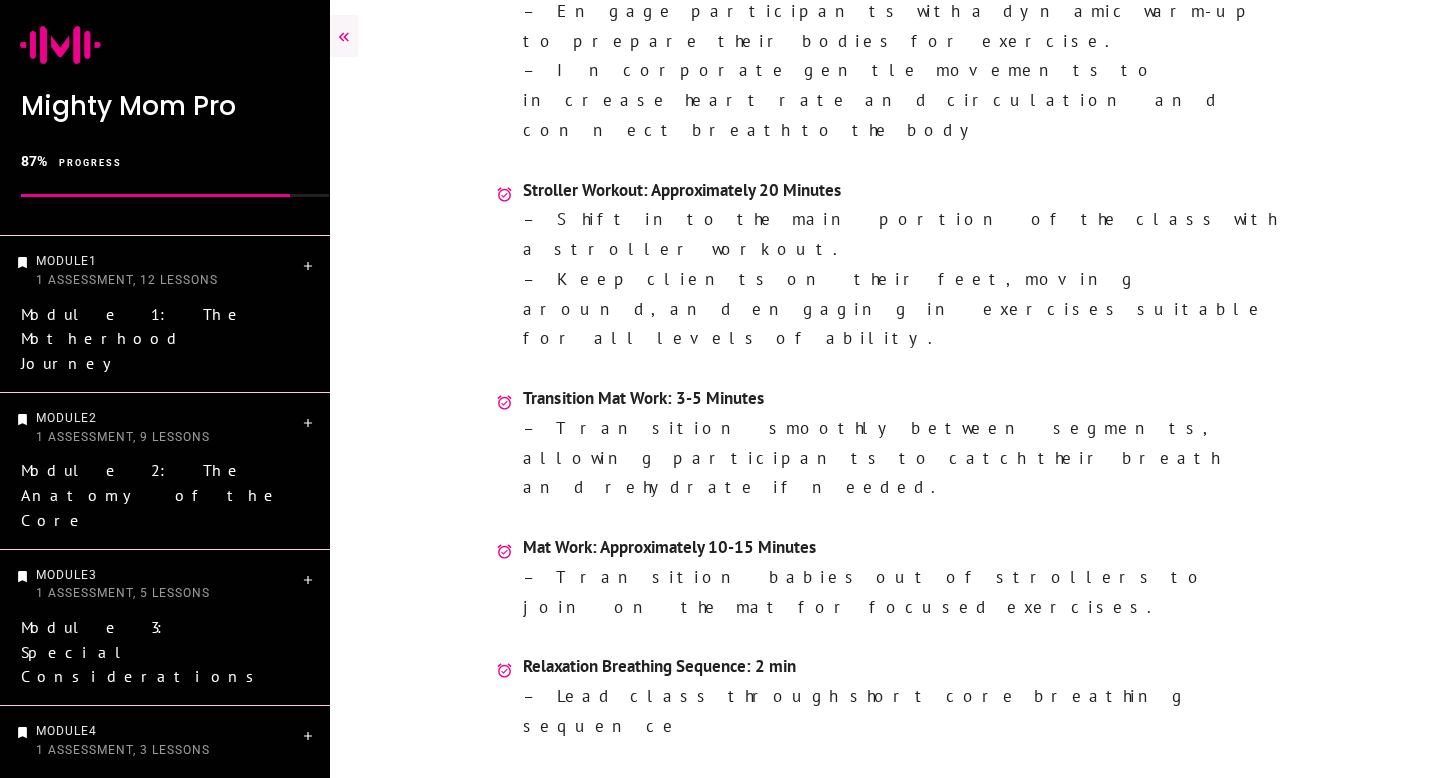 scroll, scrollTop: 1156, scrollLeft: 0, axis: vertical 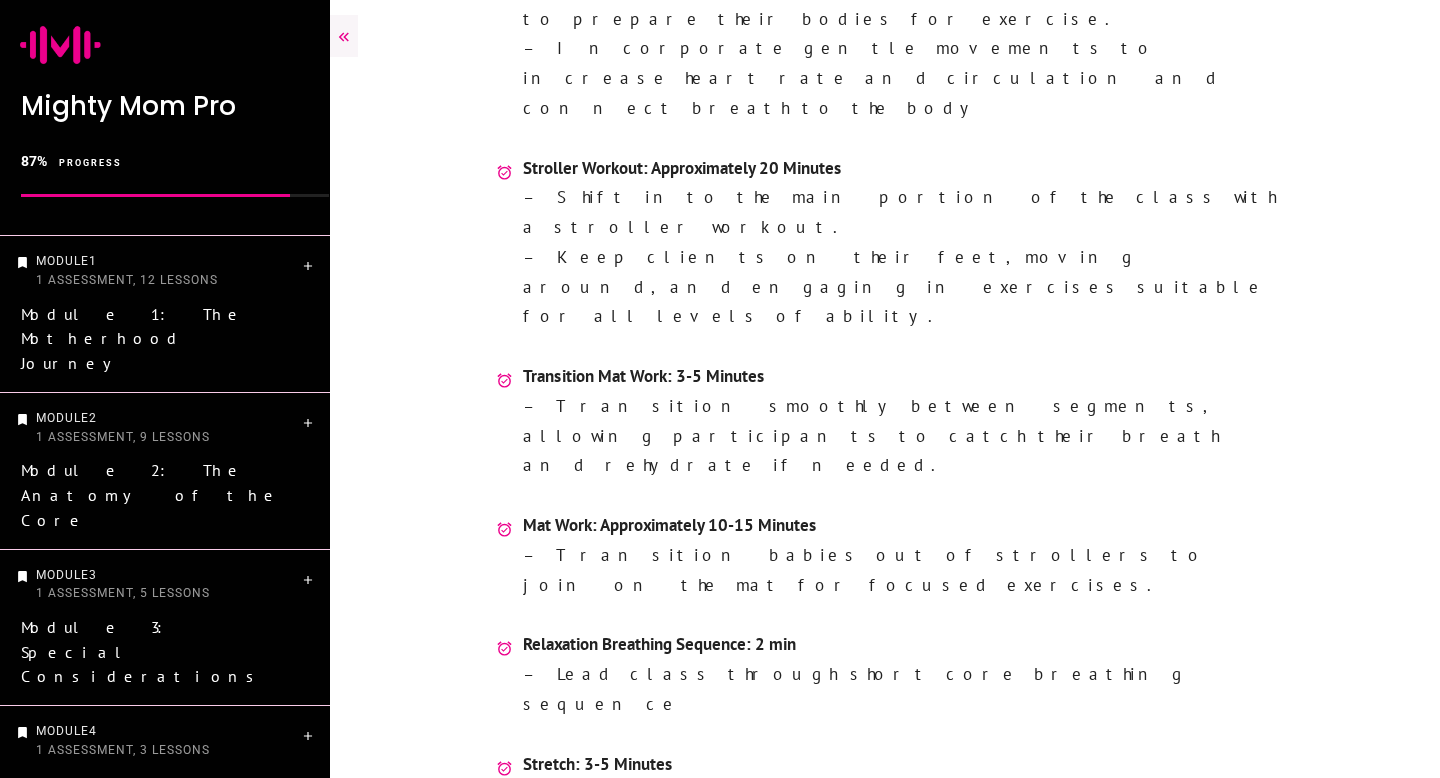 click on "Next Lesson" at bounding box center [1180, 1226] 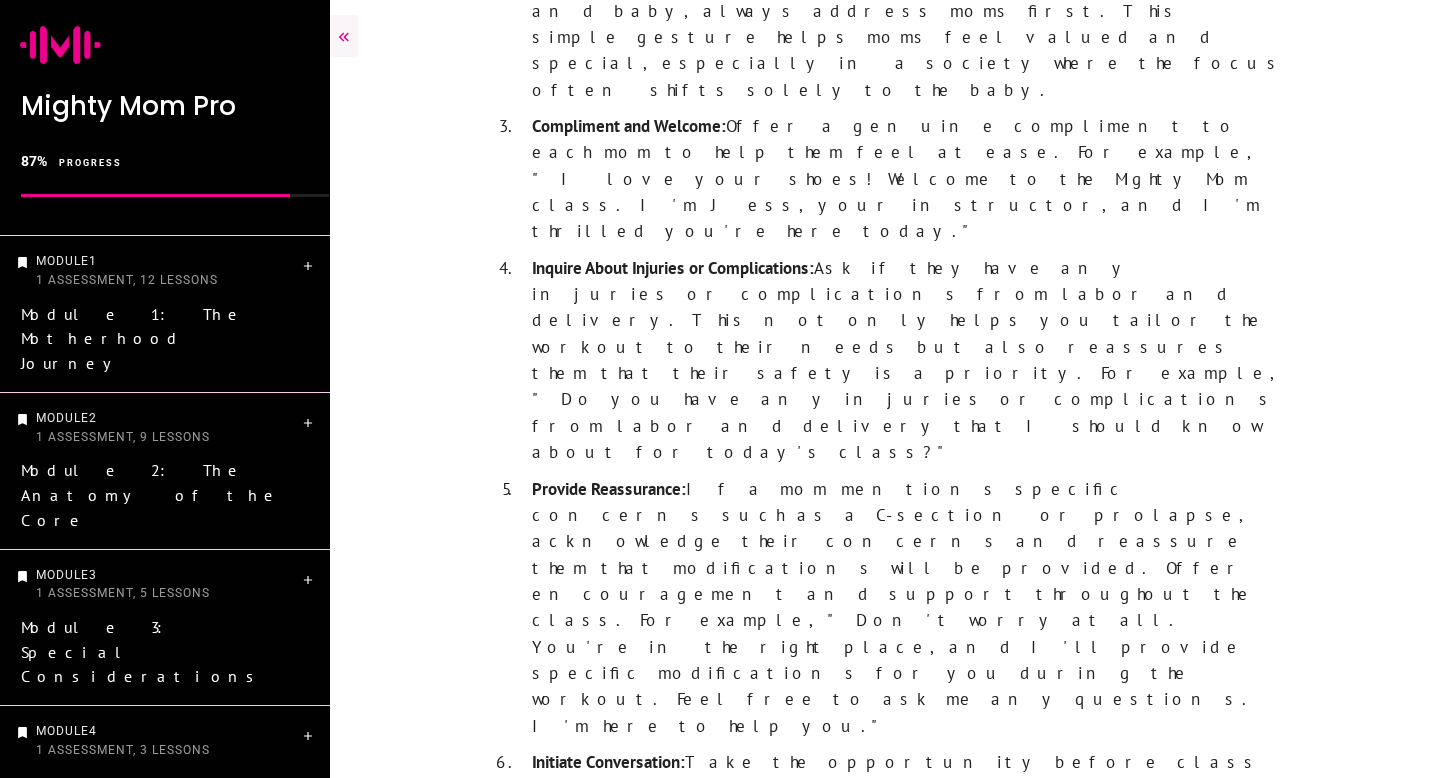 scroll, scrollTop: 2552, scrollLeft: 0, axis: vertical 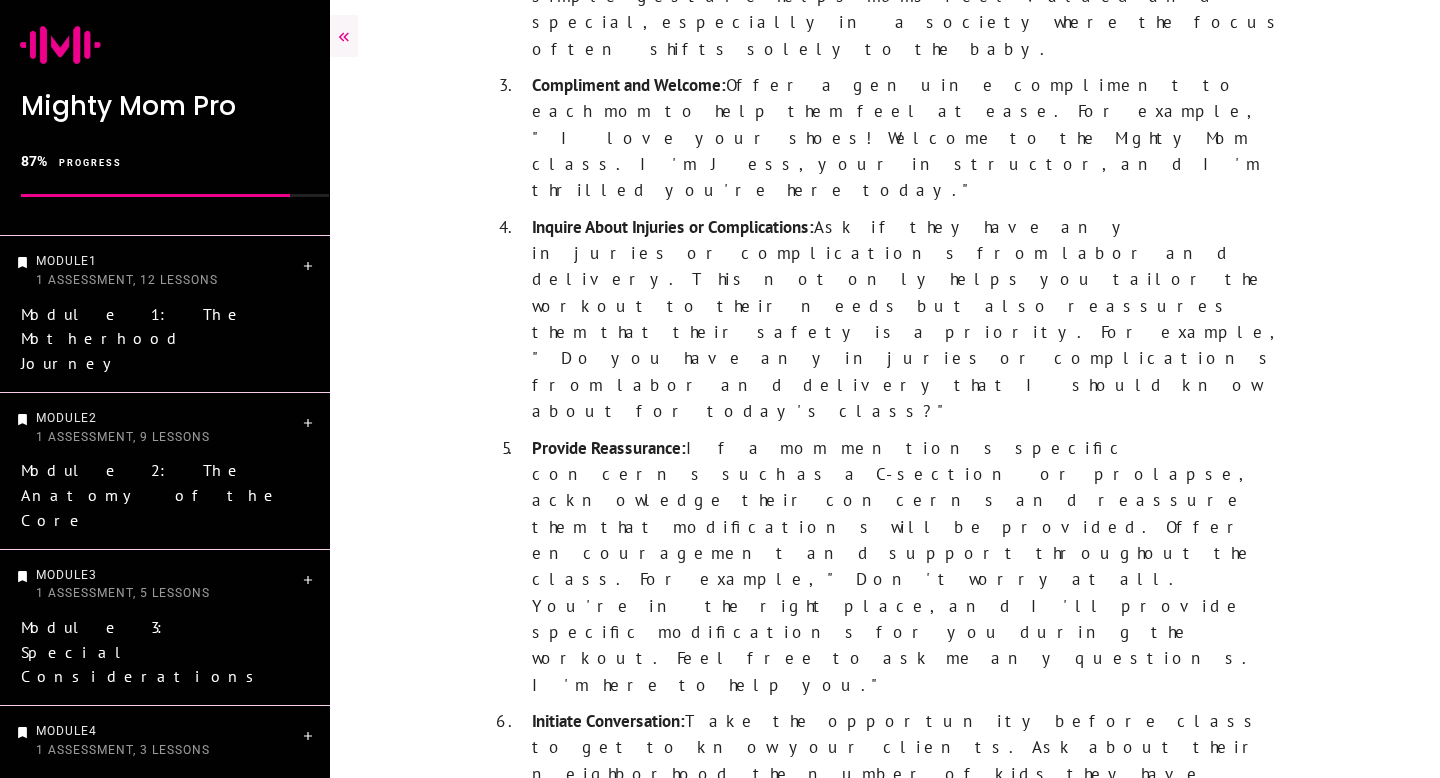 click on "Next Lesson" at bounding box center [1198, 2679] 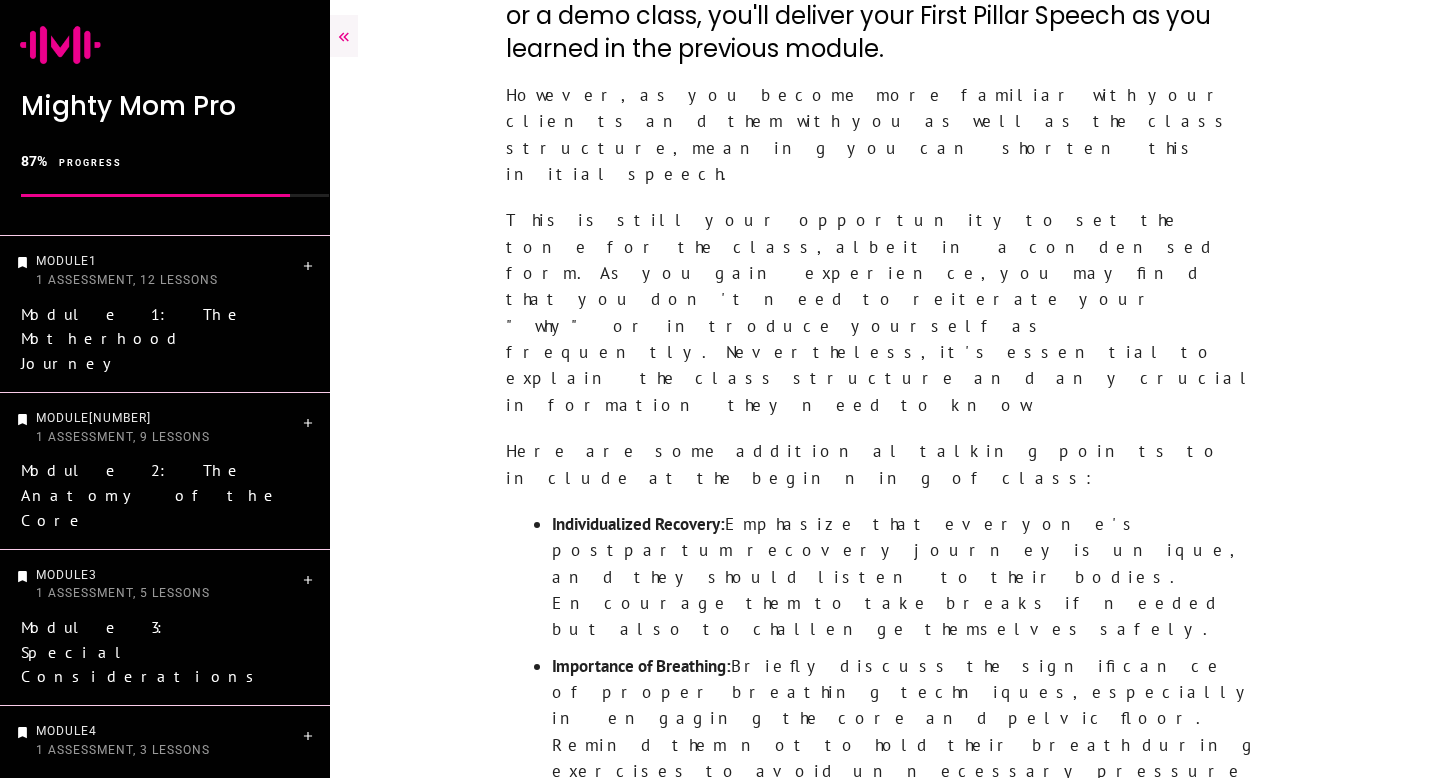 scroll, scrollTop: 877, scrollLeft: 0, axis: vertical 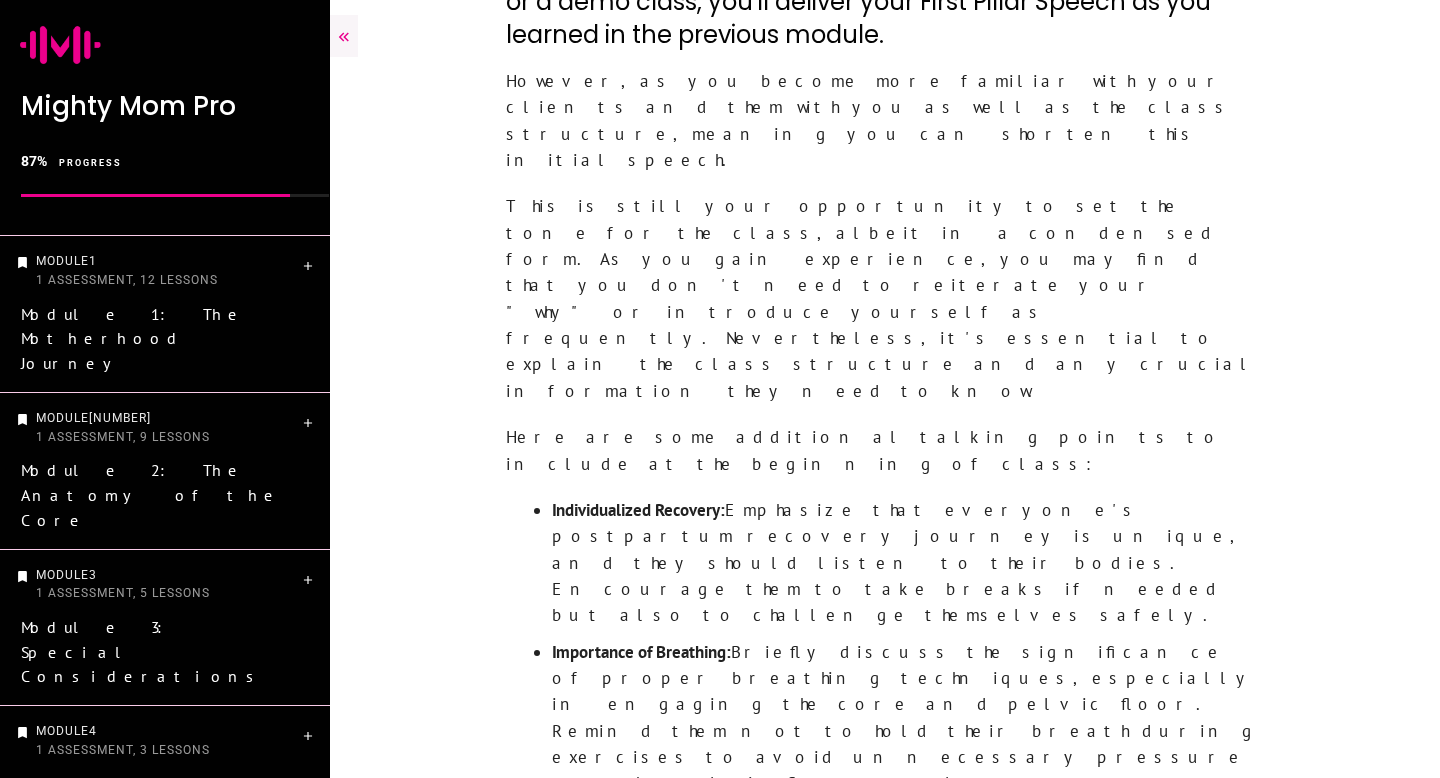 click on "Next Lesson" at bounding box center [1178, 1205] 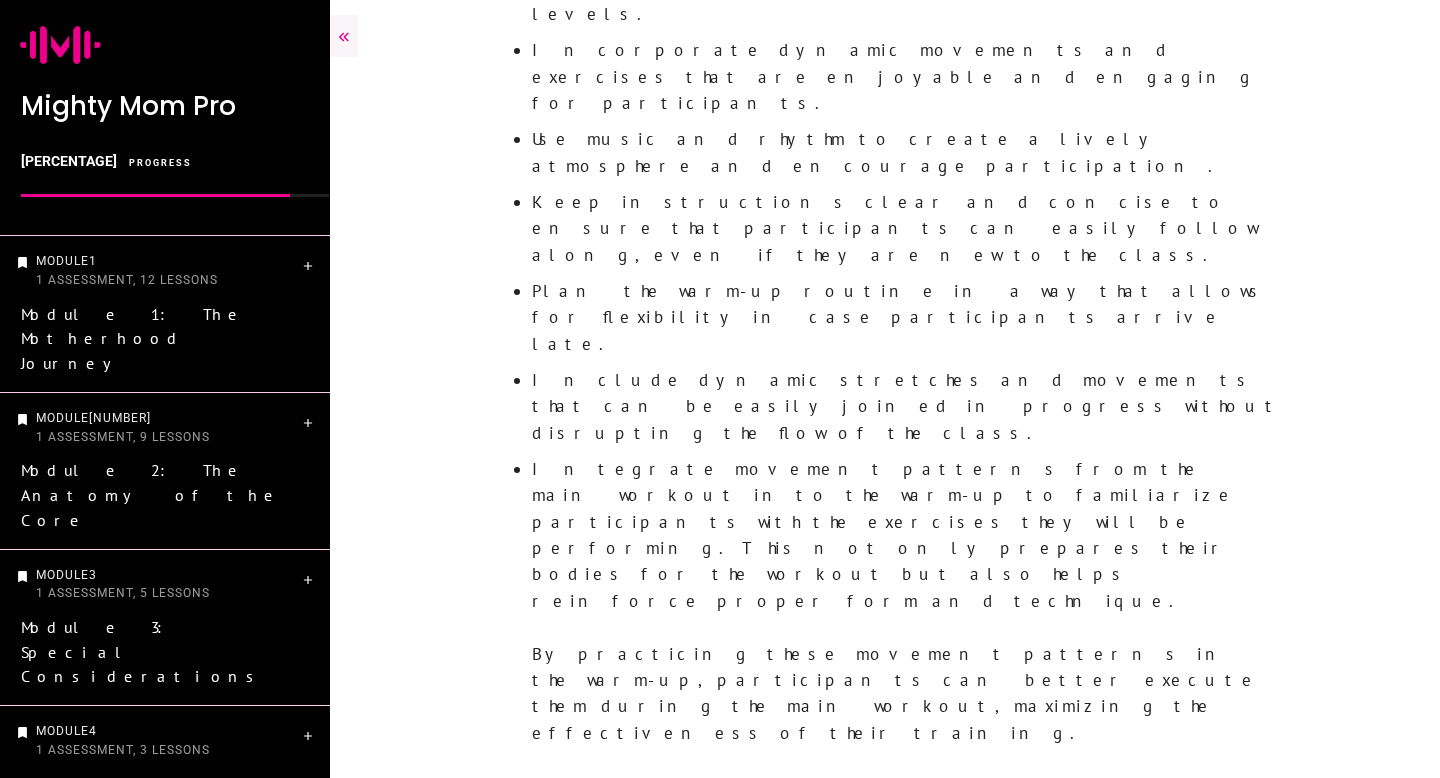 scroll, scrollTop: 1921, scrollLeft: 0, axis: vertical 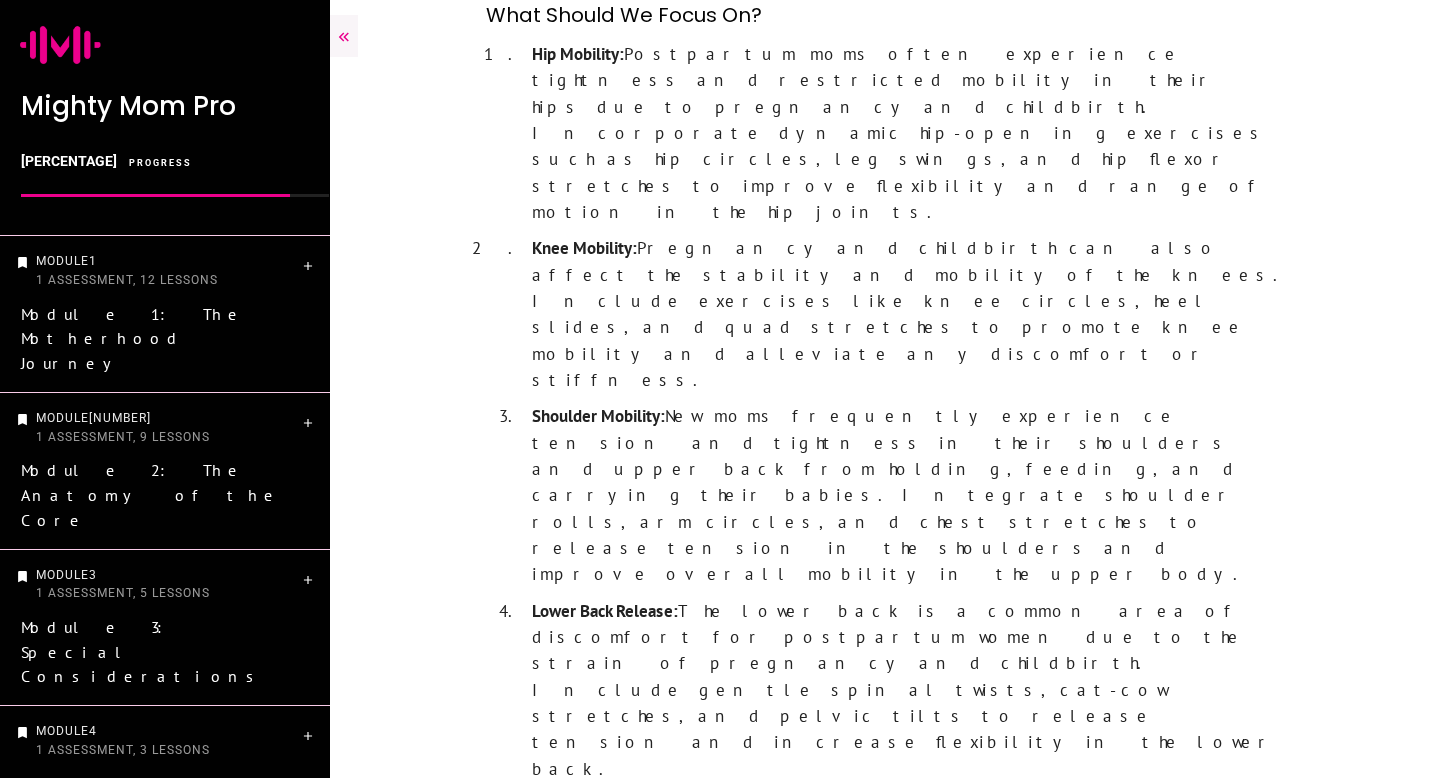 click on "Next Lesson" at bounding box center [1180, 2074] 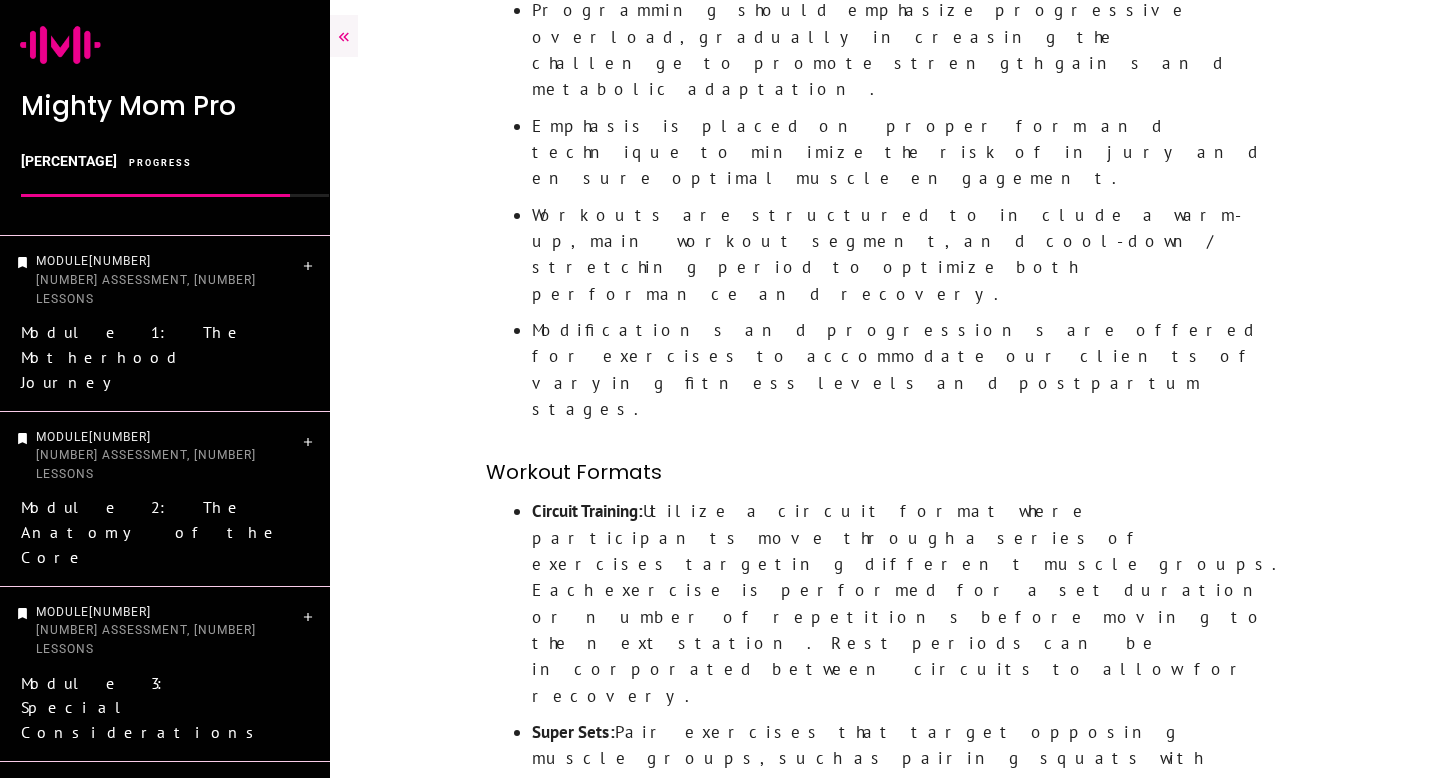 scroll, scrollTop: 977, scrollLeft: 0, axis: vertical 